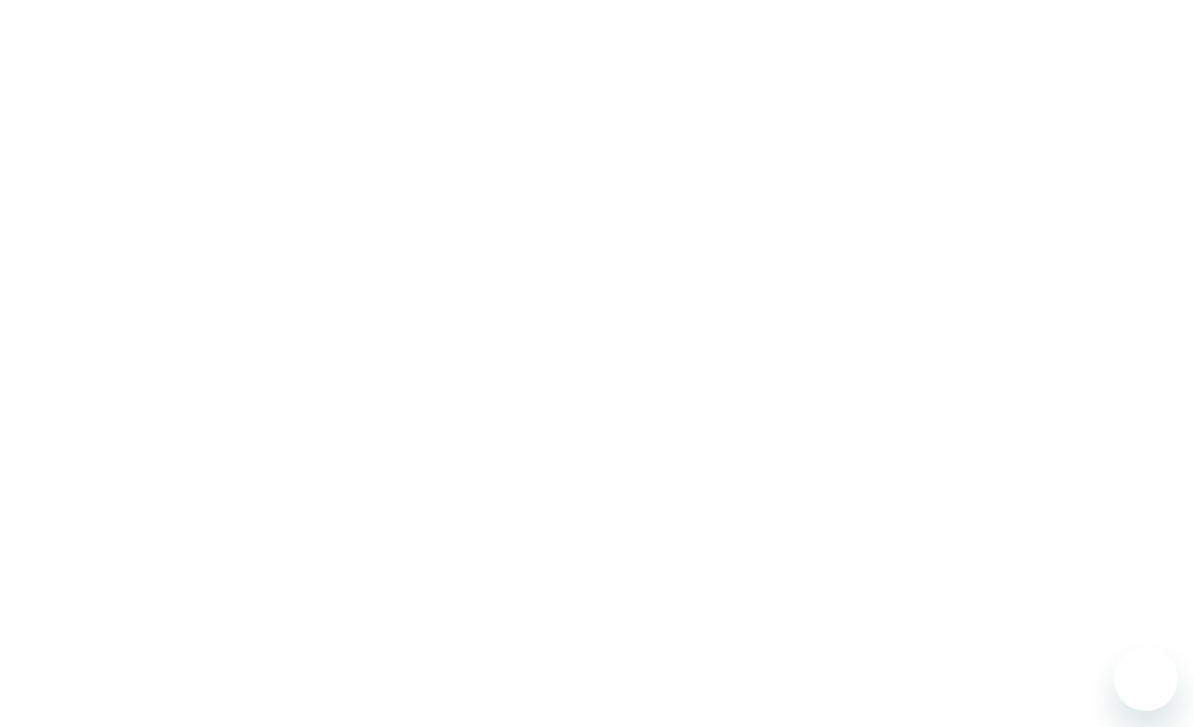 scroll, scrollTop: 0, scrollLeft: 0, axis: both 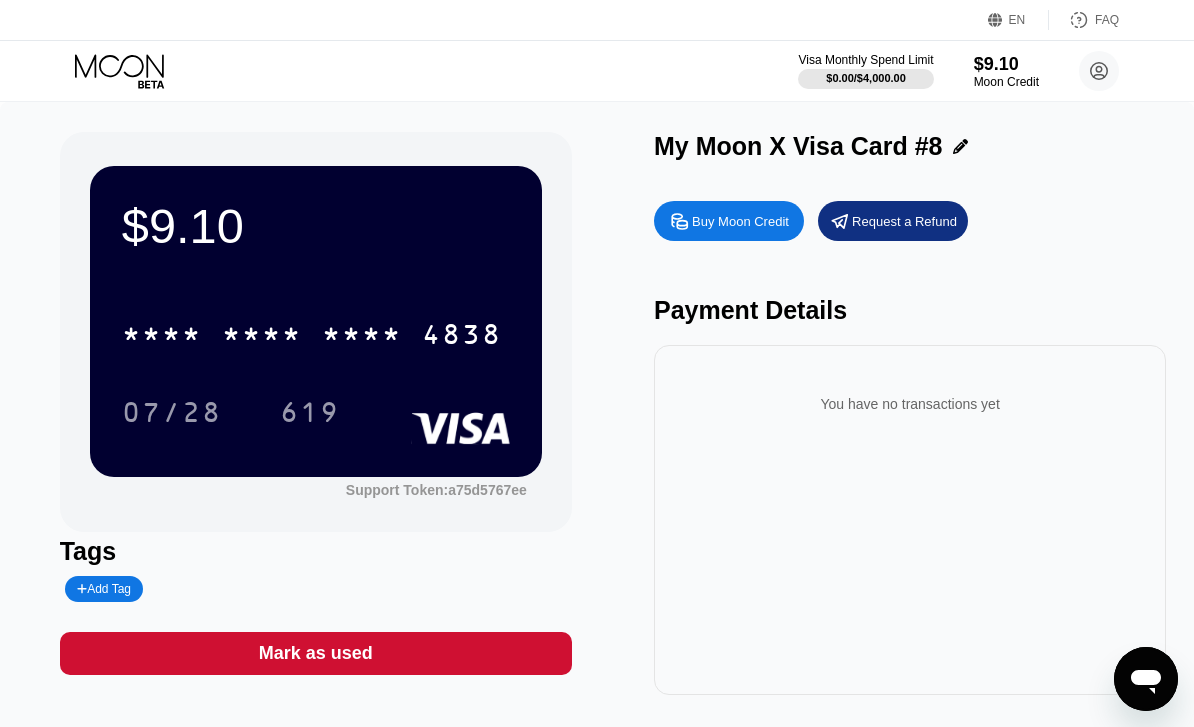 click 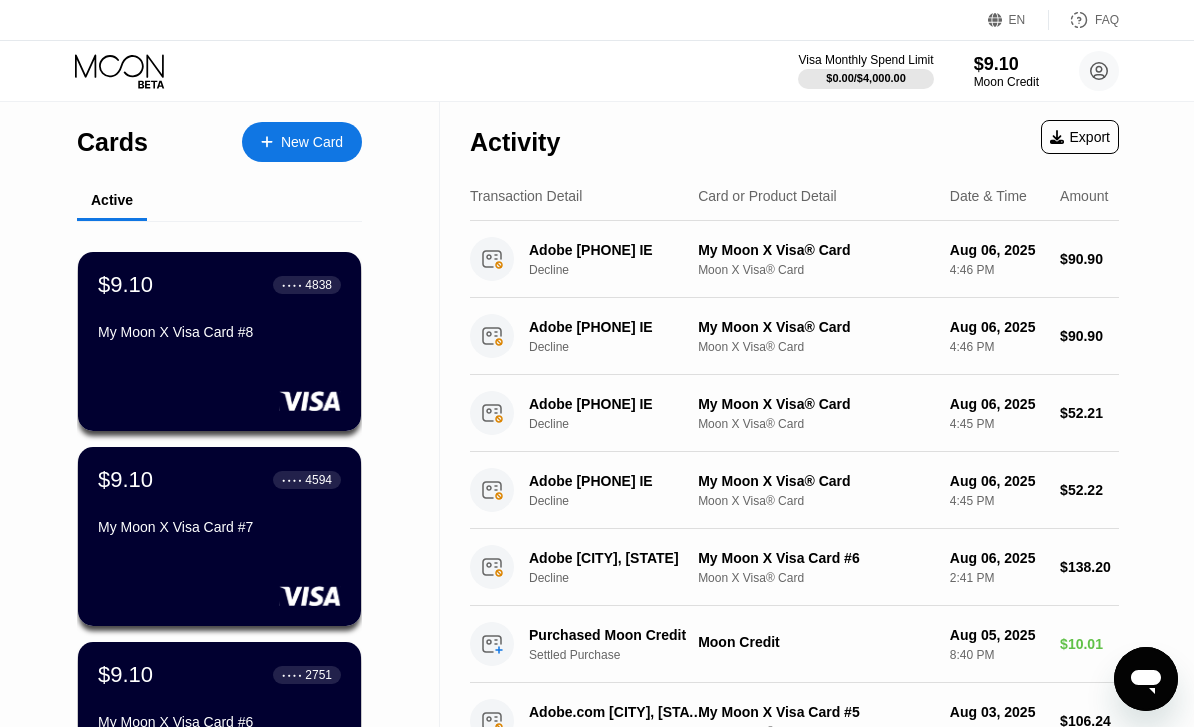 scroll, scrollTop: 238, scrollLeft: 0, axis: vertical 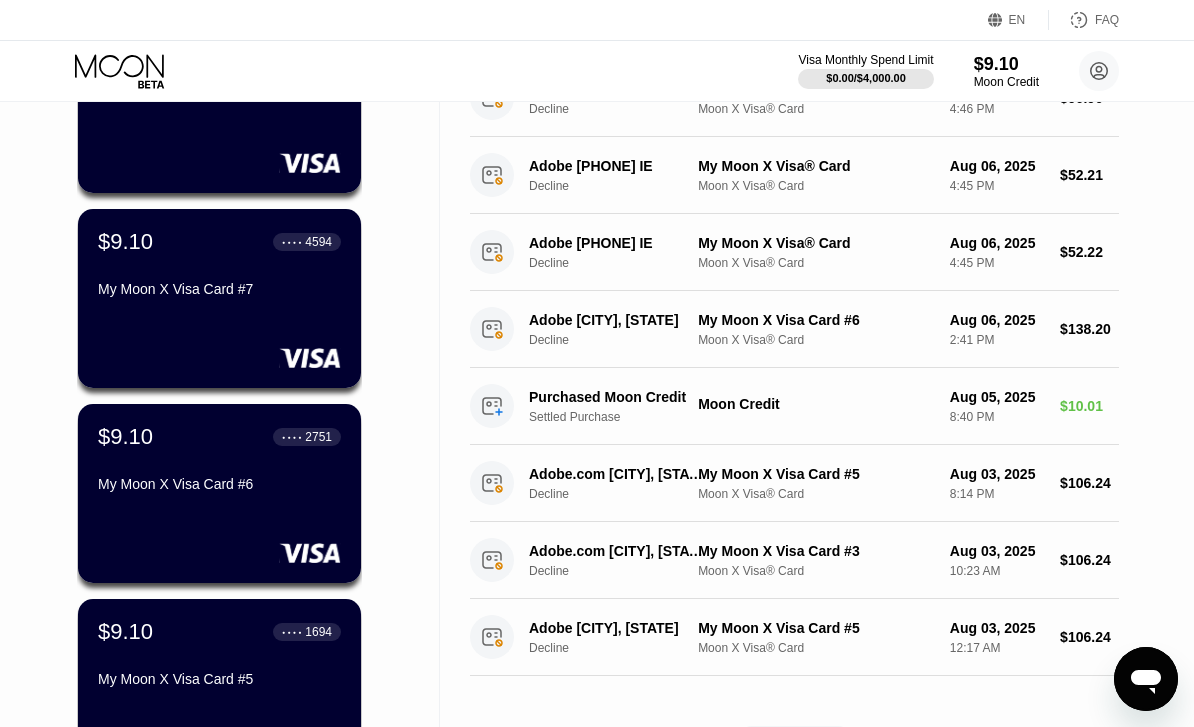 click on "My Moon X Visa Card #6" at bounding box center [219, 484] 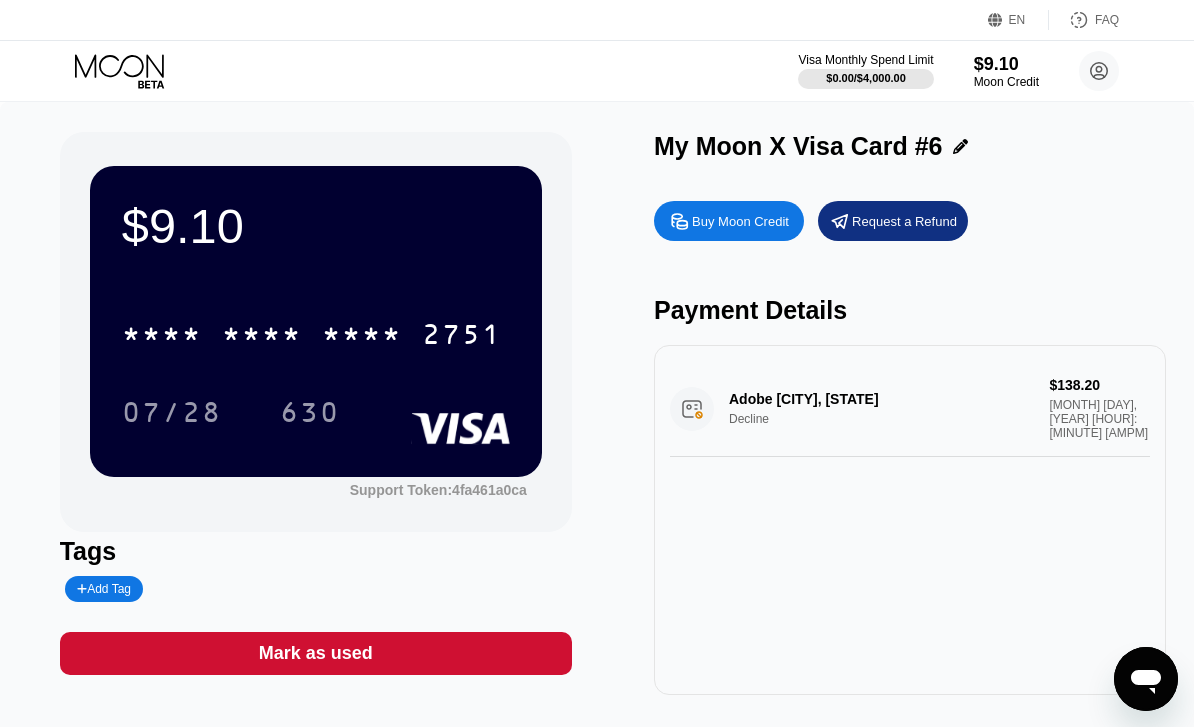 click on "* * * * * * * * * * * * [LAST4]" at bounding box center (312, 334) 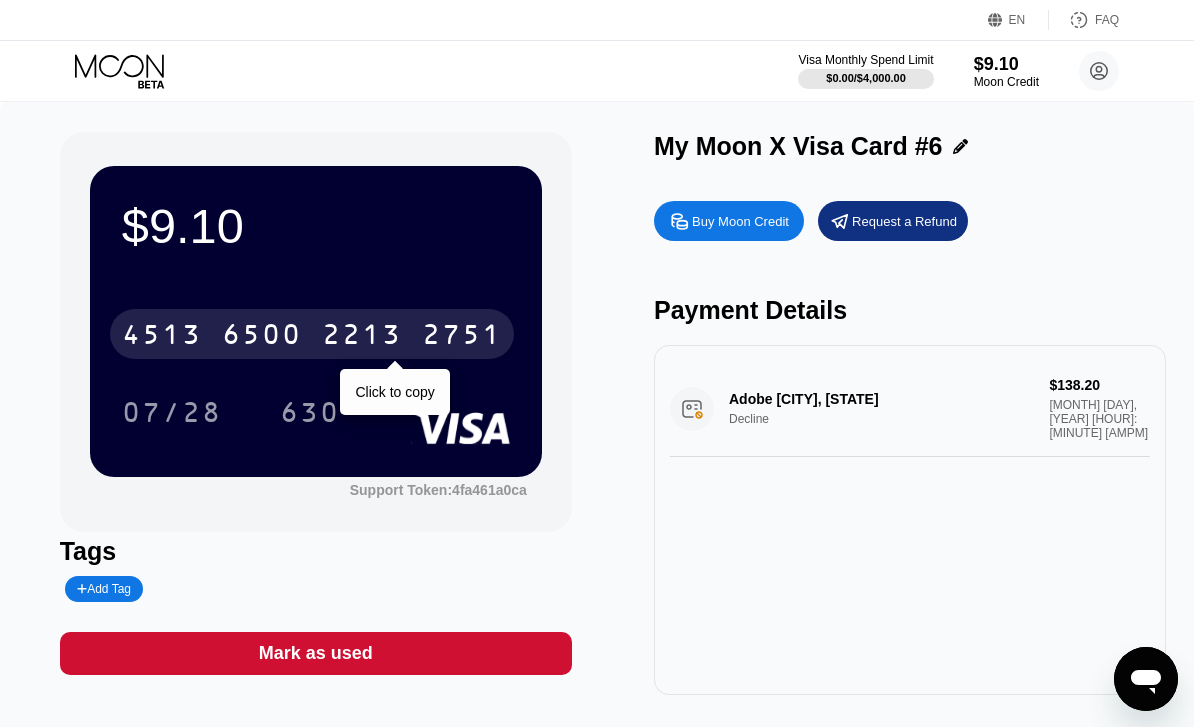 click 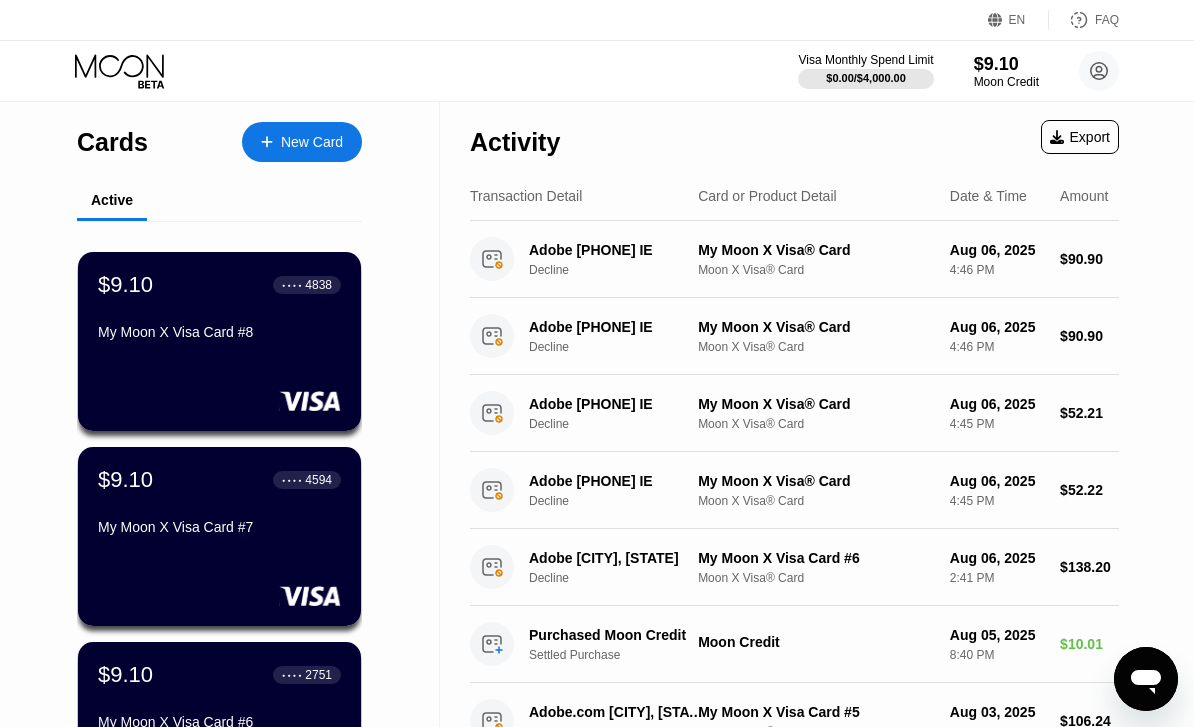 click on "New Card" at bounding box center (302, 142) 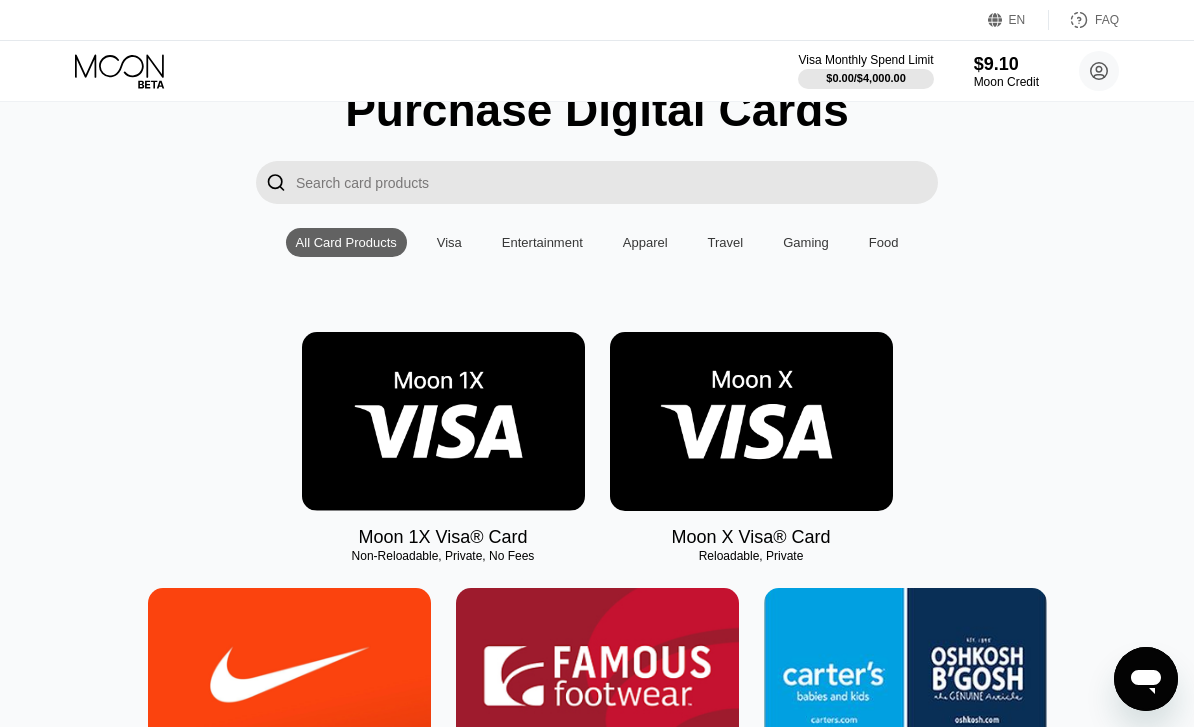 scroll, scrollTop: 157, scrollLeft: 0, axis: vertical 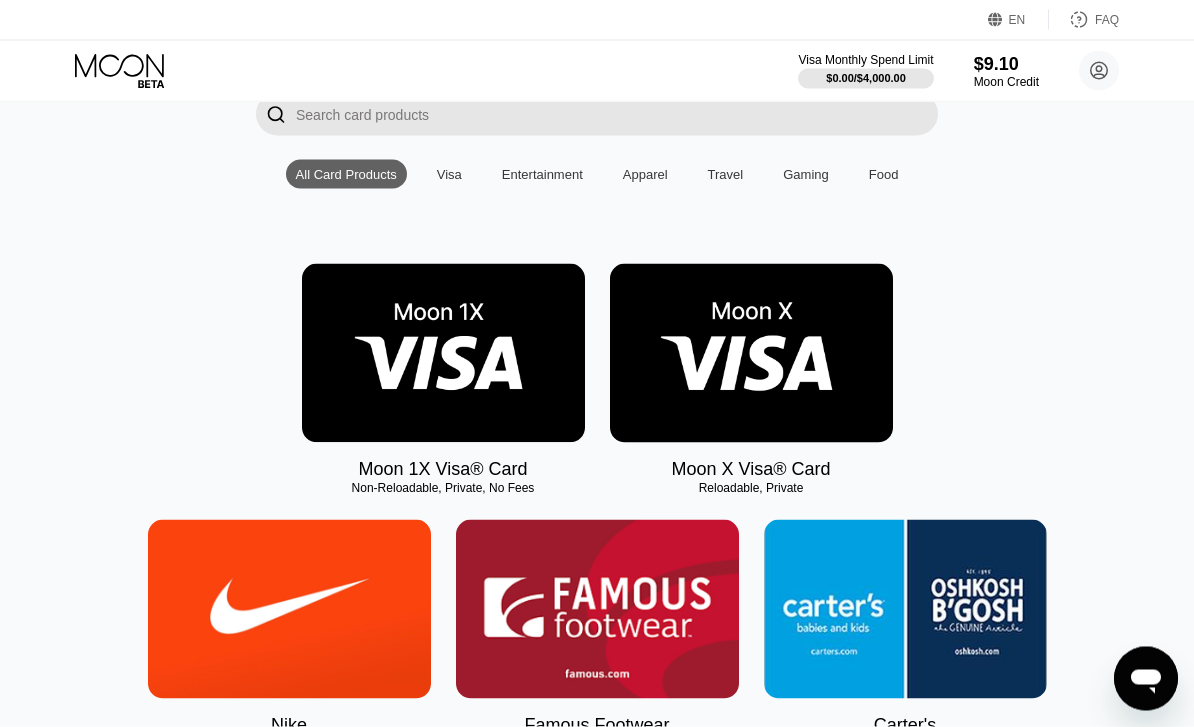 click at bounding box center [751, 353] 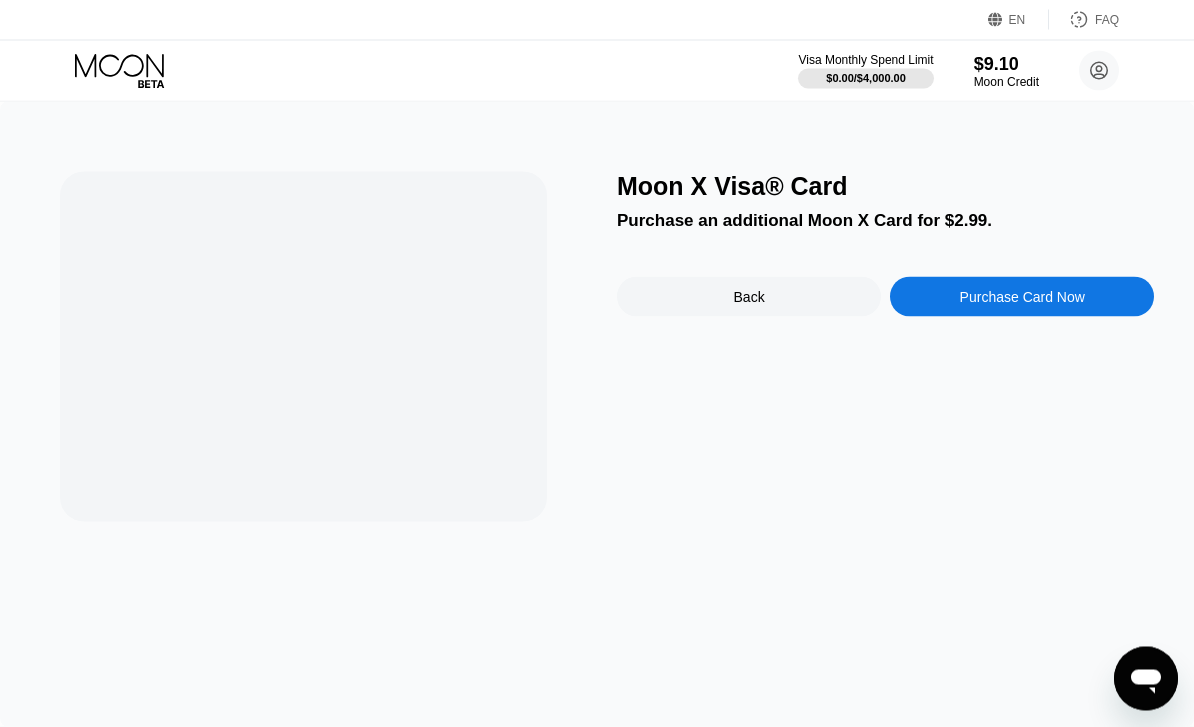 scroll, scrollTop: 0, scrollLeft: 0, axis: both 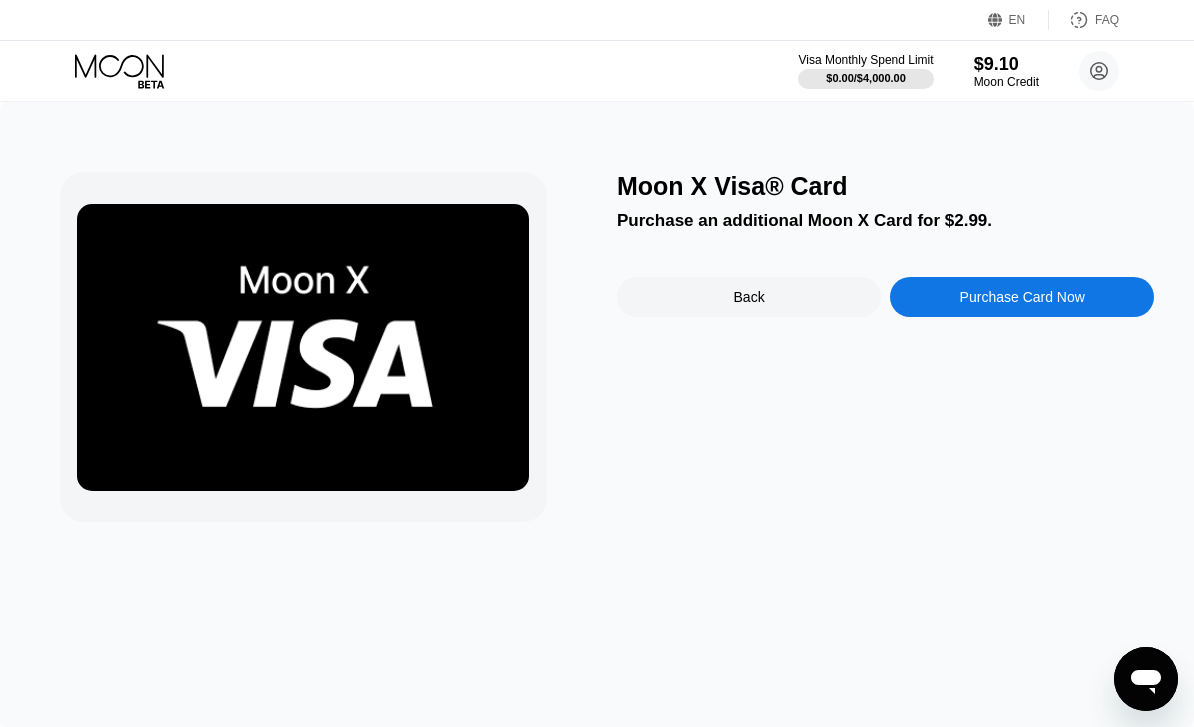 click on "Purchase Card Now" at bounding box center (1022, 297) 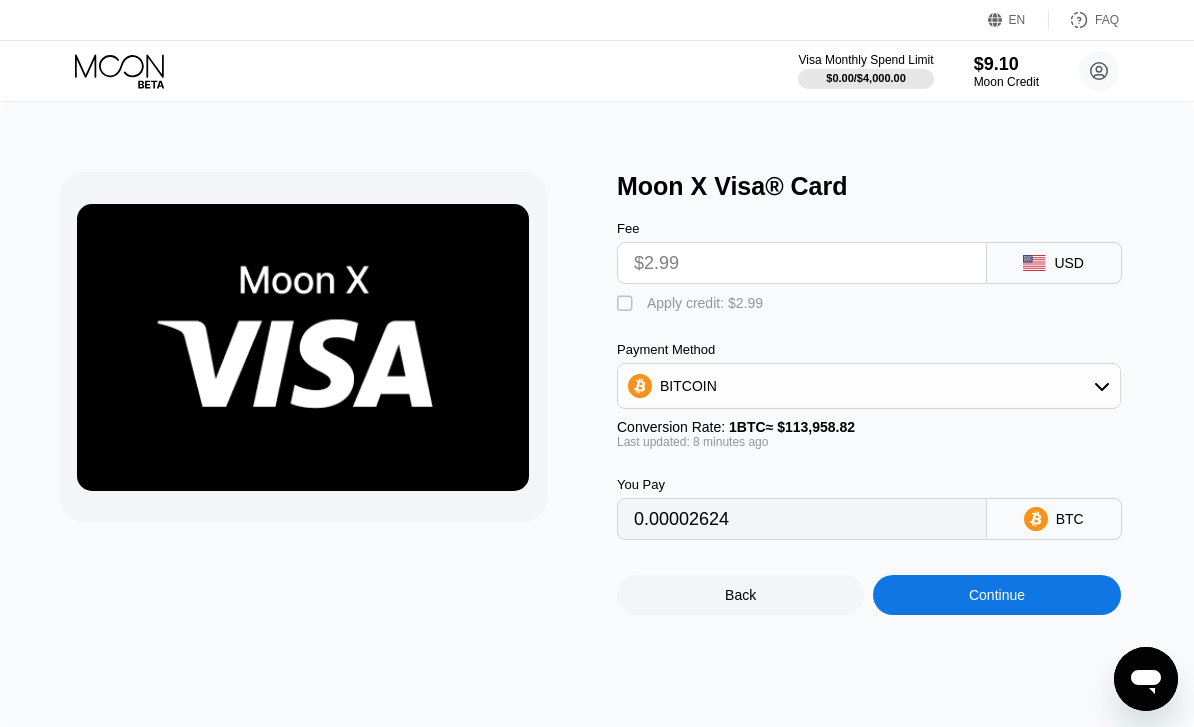 click on "" at bounding box center [627, 304] 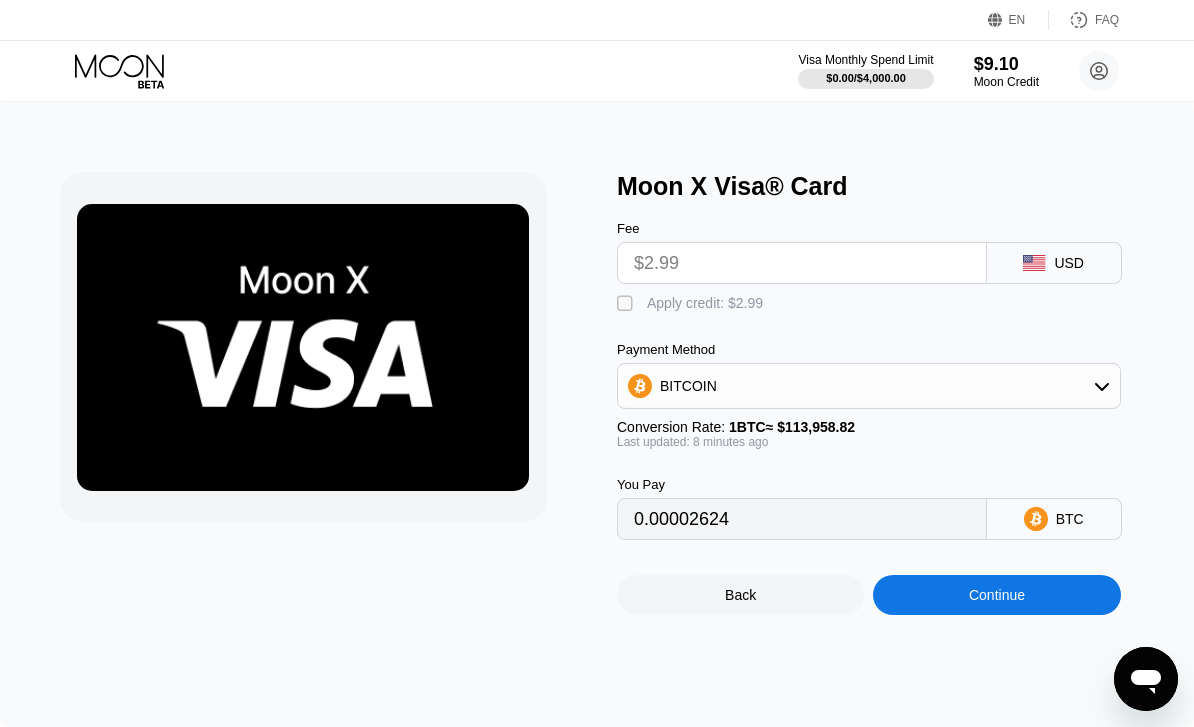 type on "0" 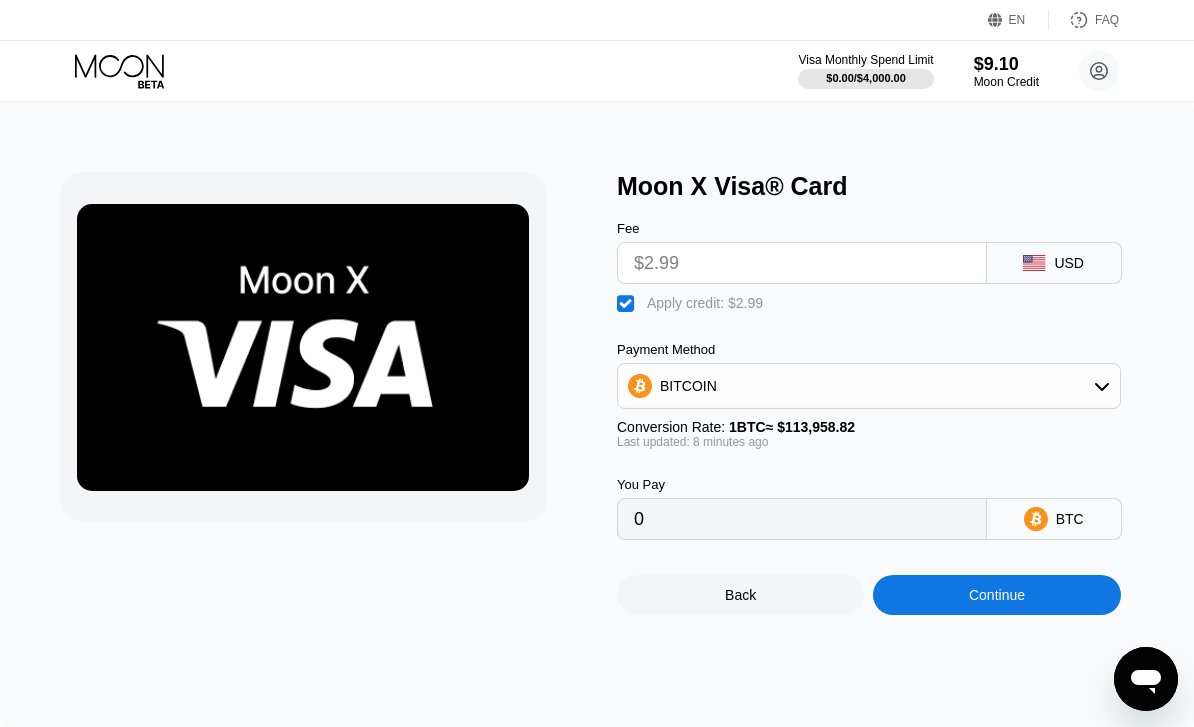 click on "Continue" at bounding box center [996, 595] 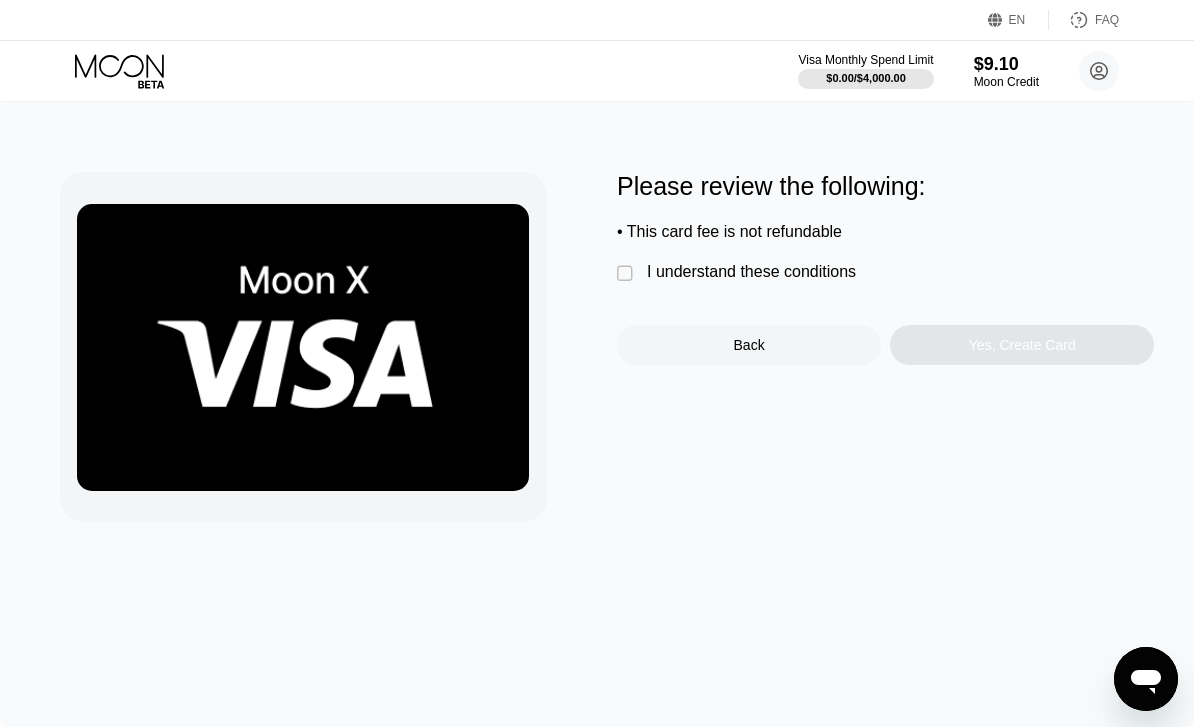 click on " I understand these conditions" at bounding box center (741, 273) 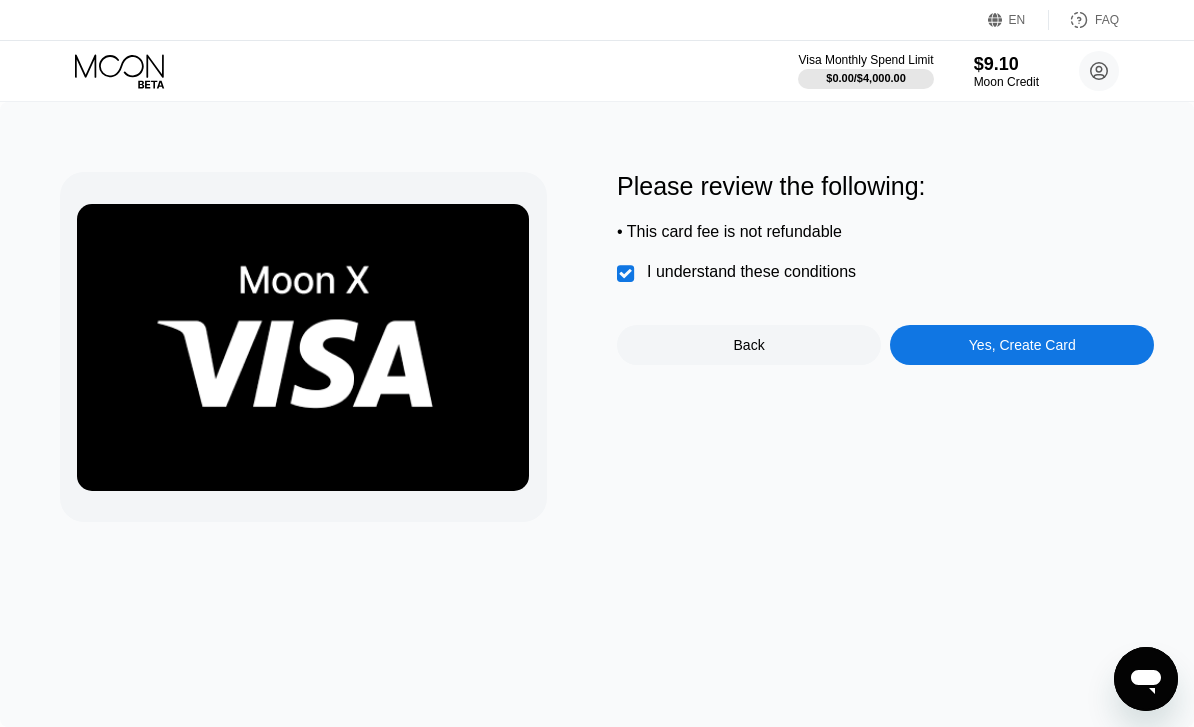 click on "Yes, Create Card" at bounding box center (1022, 345) 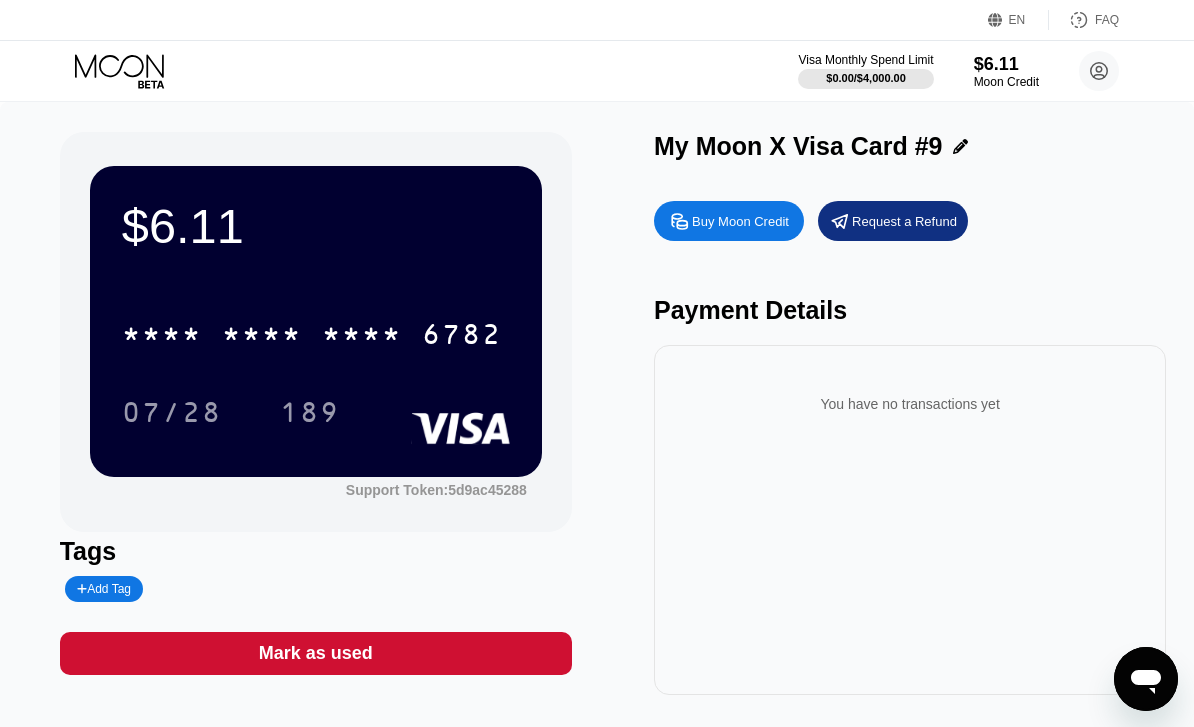 click on "* * * * * * * * * * * * [LAST4]" at bounding box center (312, 334) 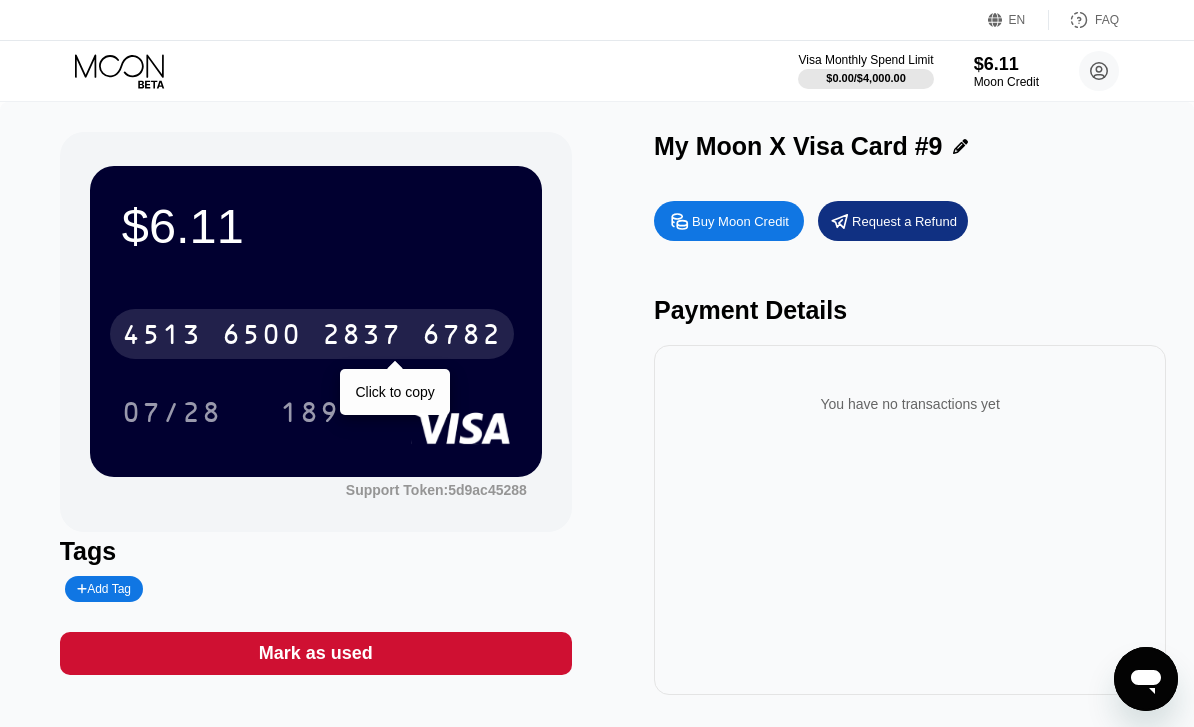 click 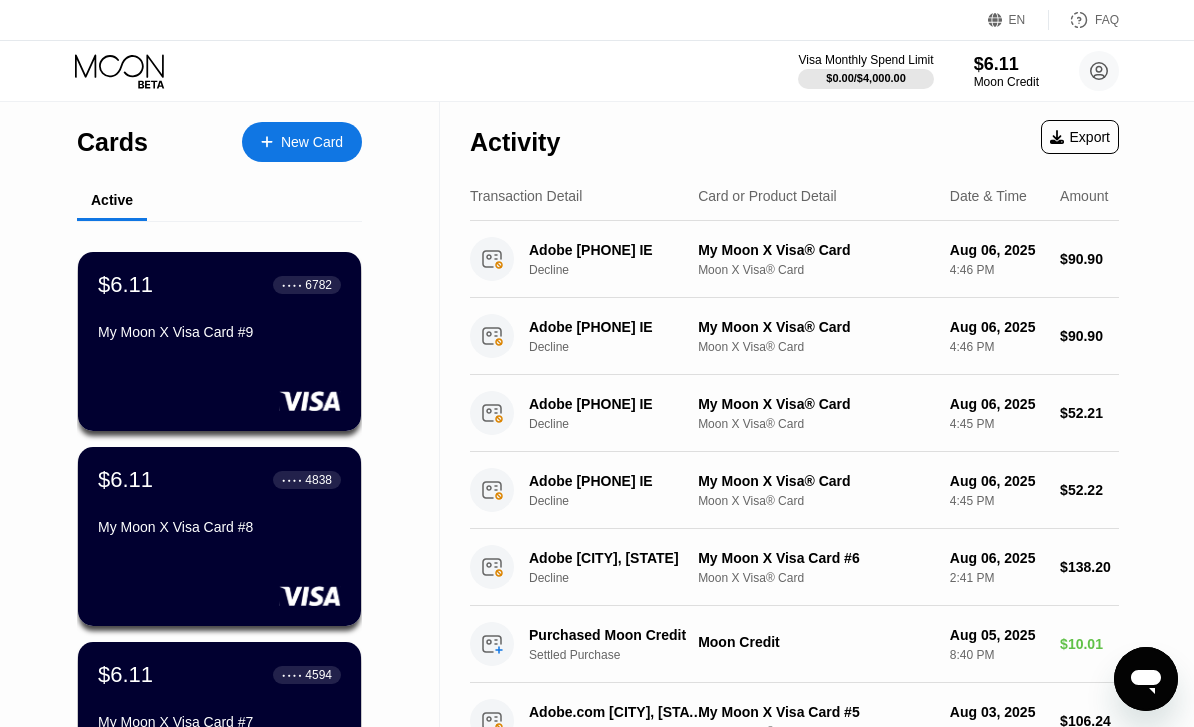 click on "New Card" at bounding box center [302, 142] 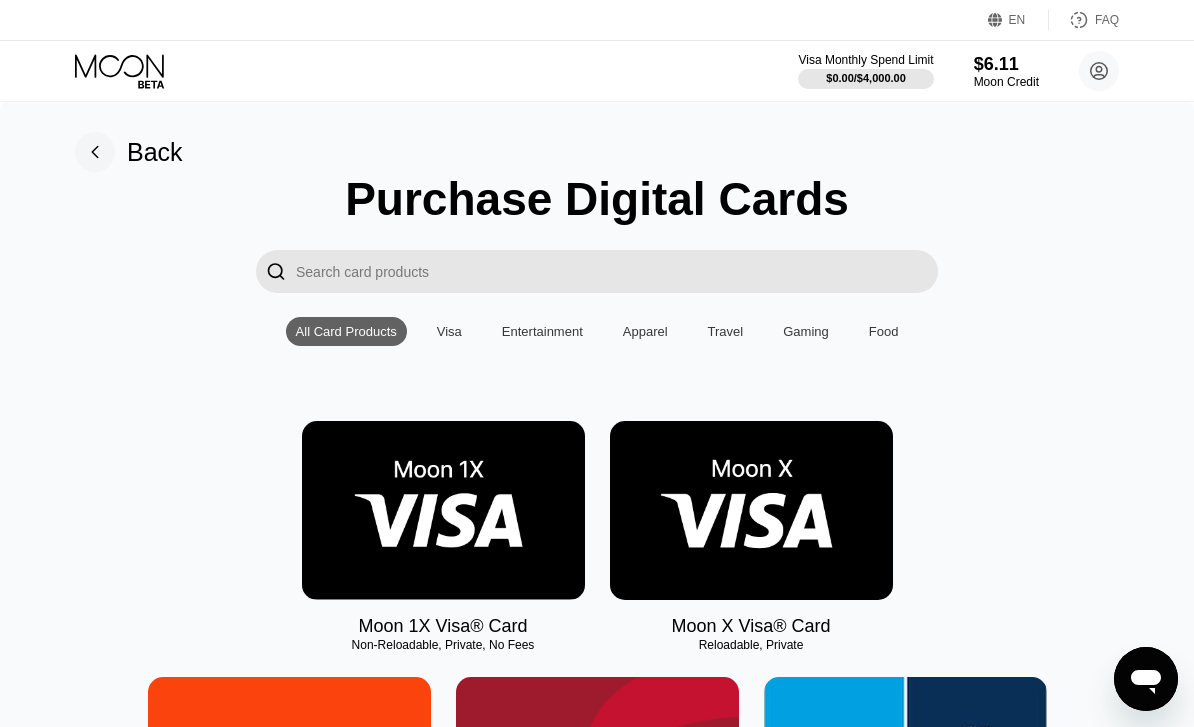 click at bounding box center (751, 510) 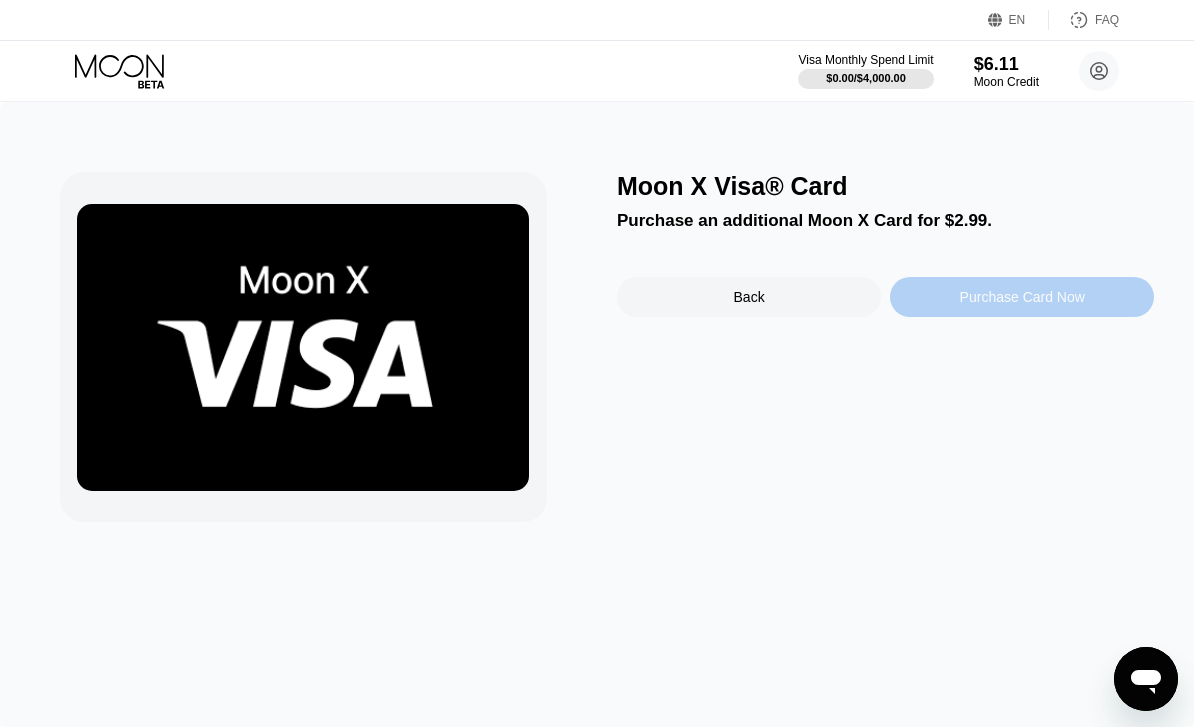 click on "Purchase Card Now" at bounding box center (1022, 297) 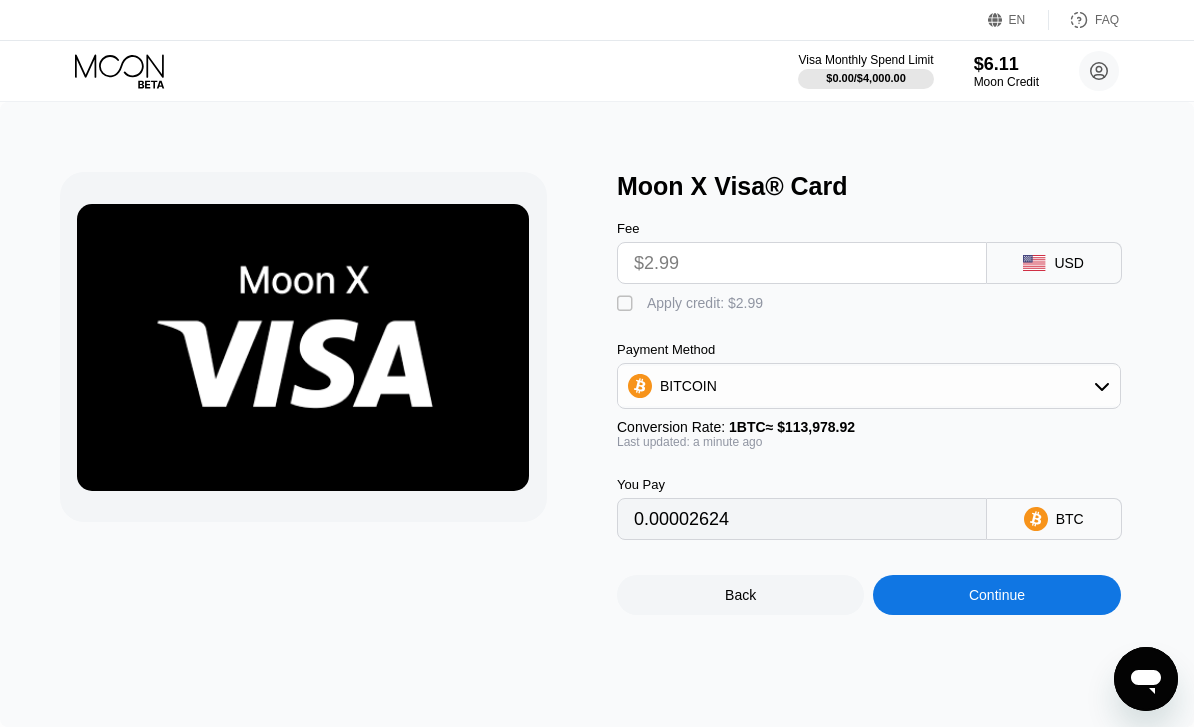 click on " Apply credit: $2.99" at bounding box center [695, 304] 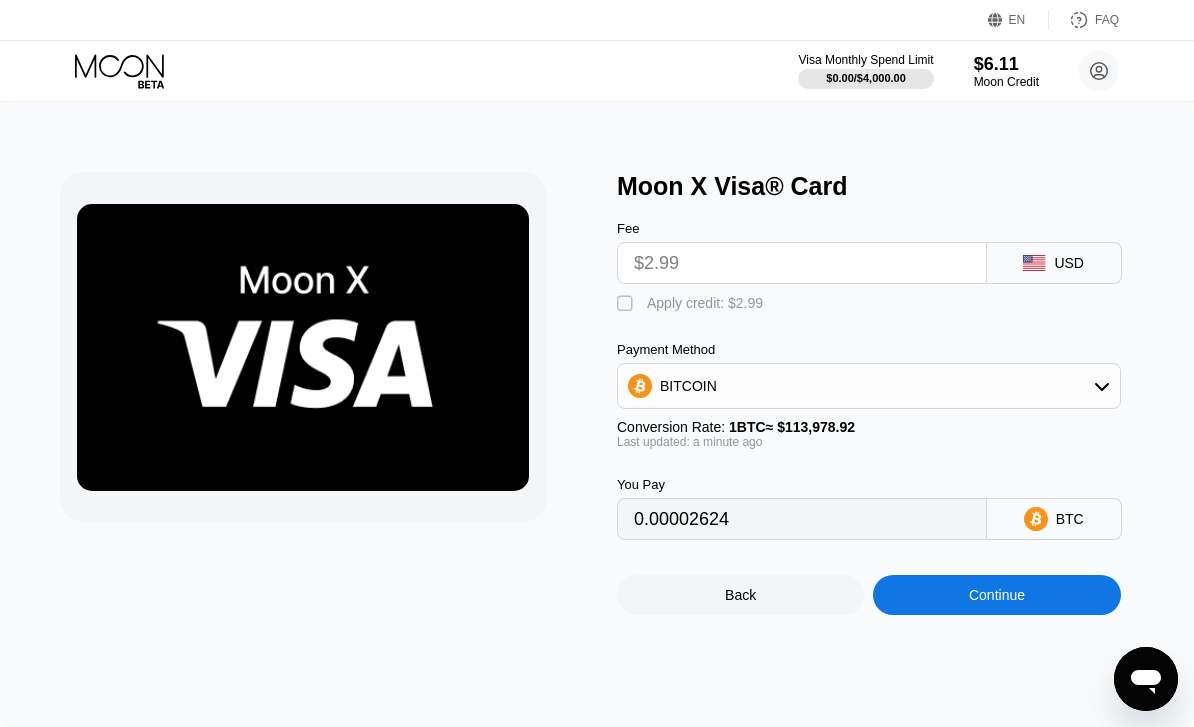 type on "0" 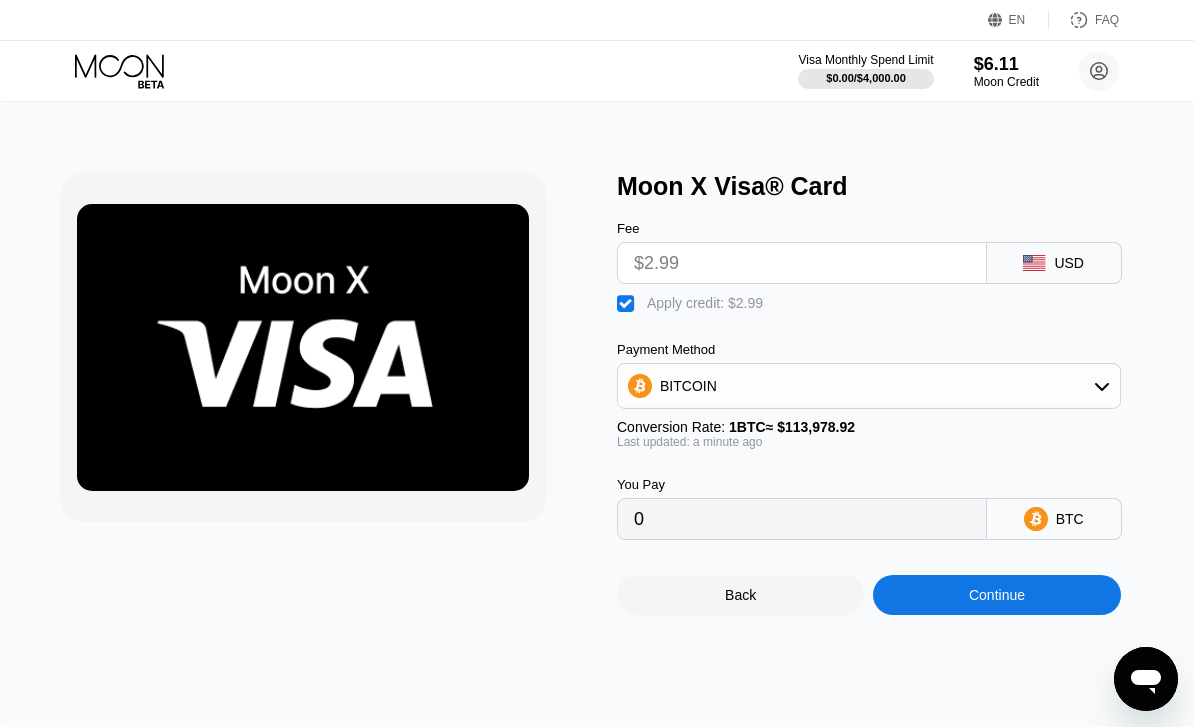 click on "Continue" at bounding box center (996, 595) 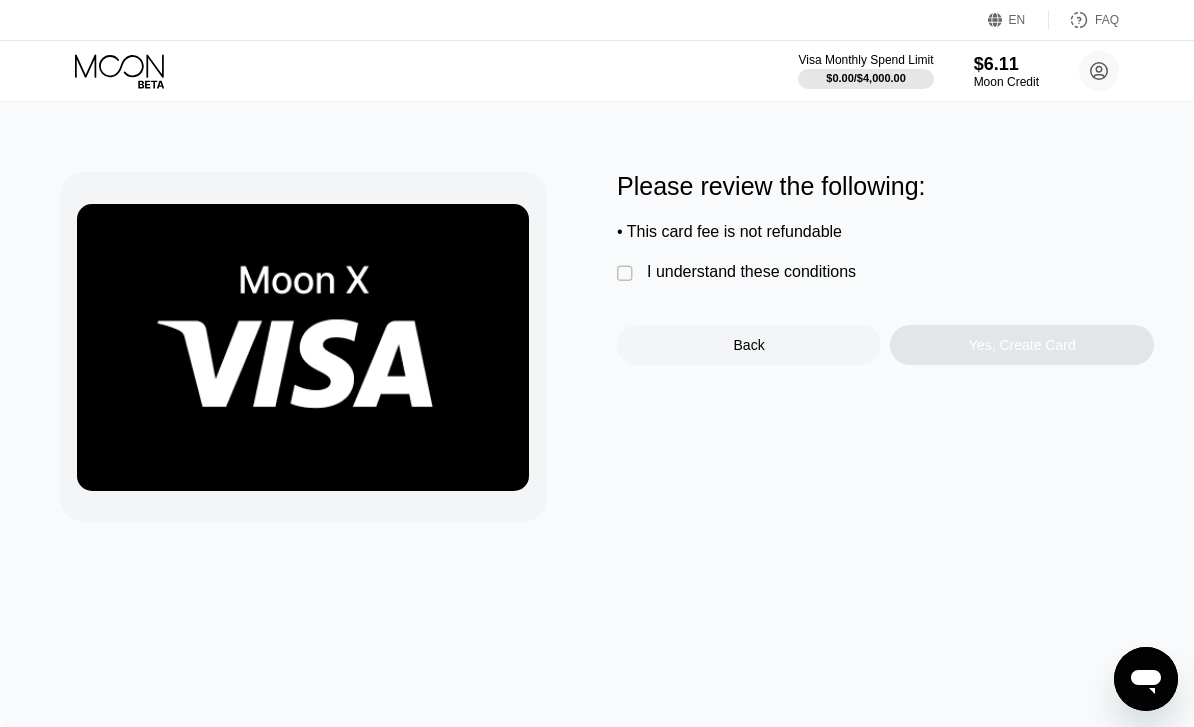 click on "" at bounding box center (627, 274) 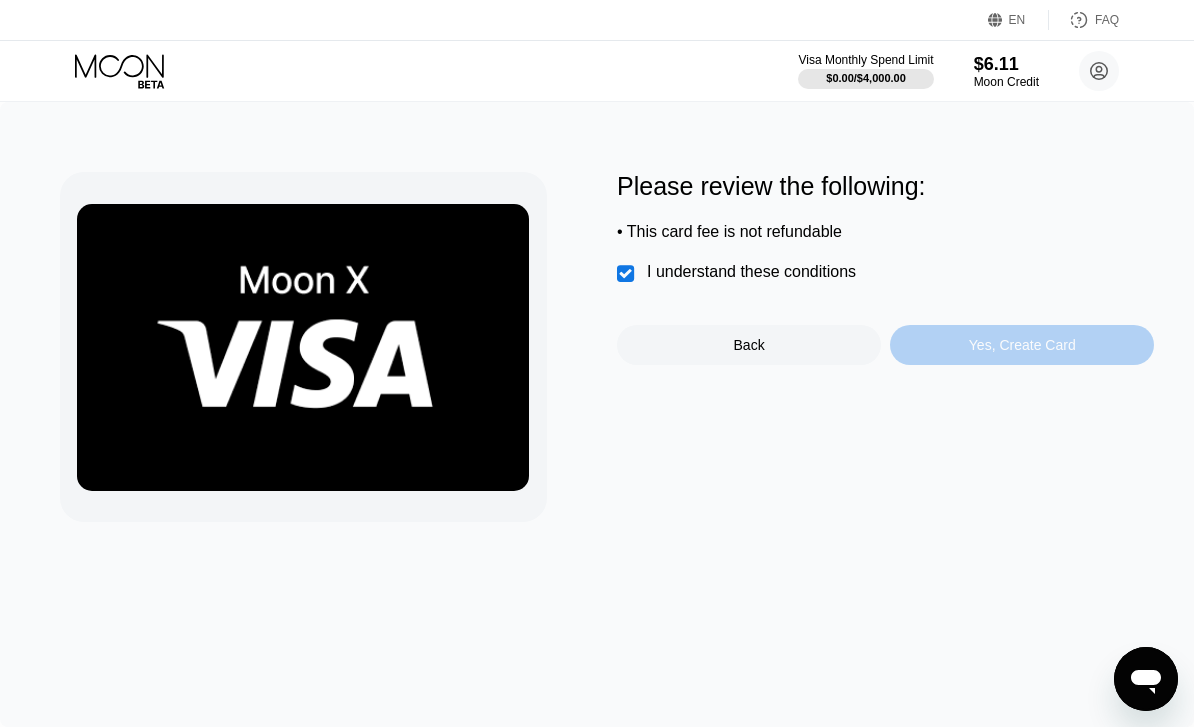 click on "Yes, Create Card" at bounding box center [1022, 345] 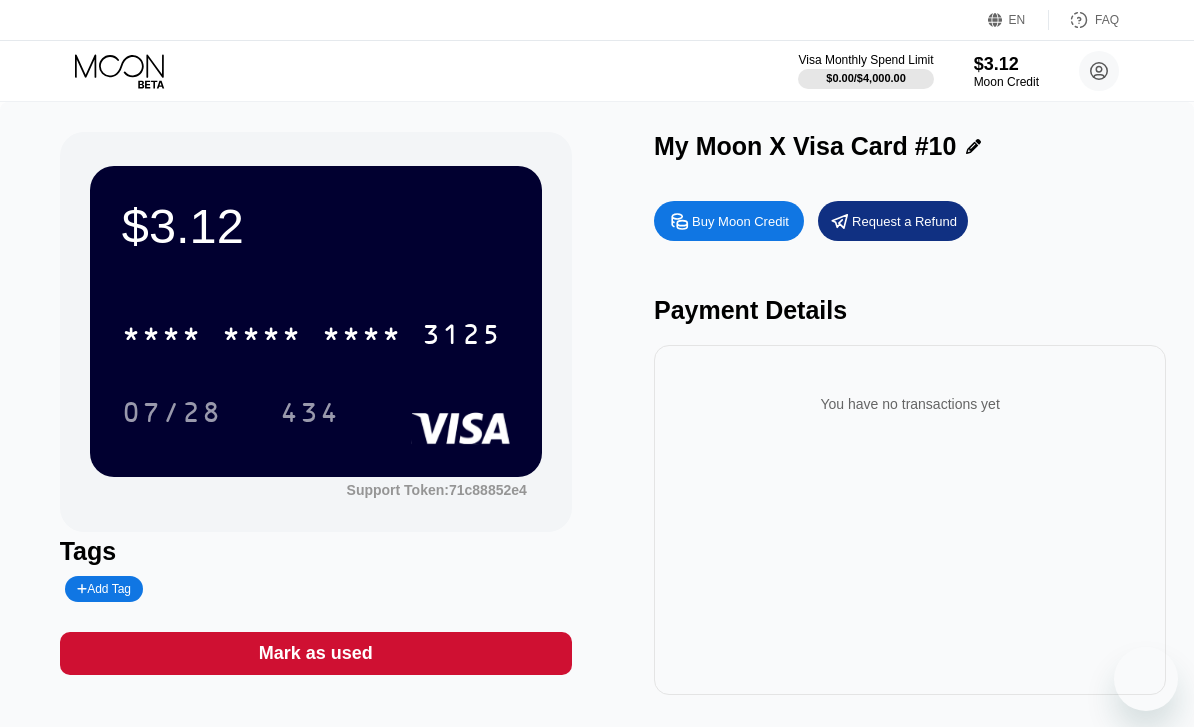 scroll, scrollTop: 0, scrollLeft: 0, axis: both 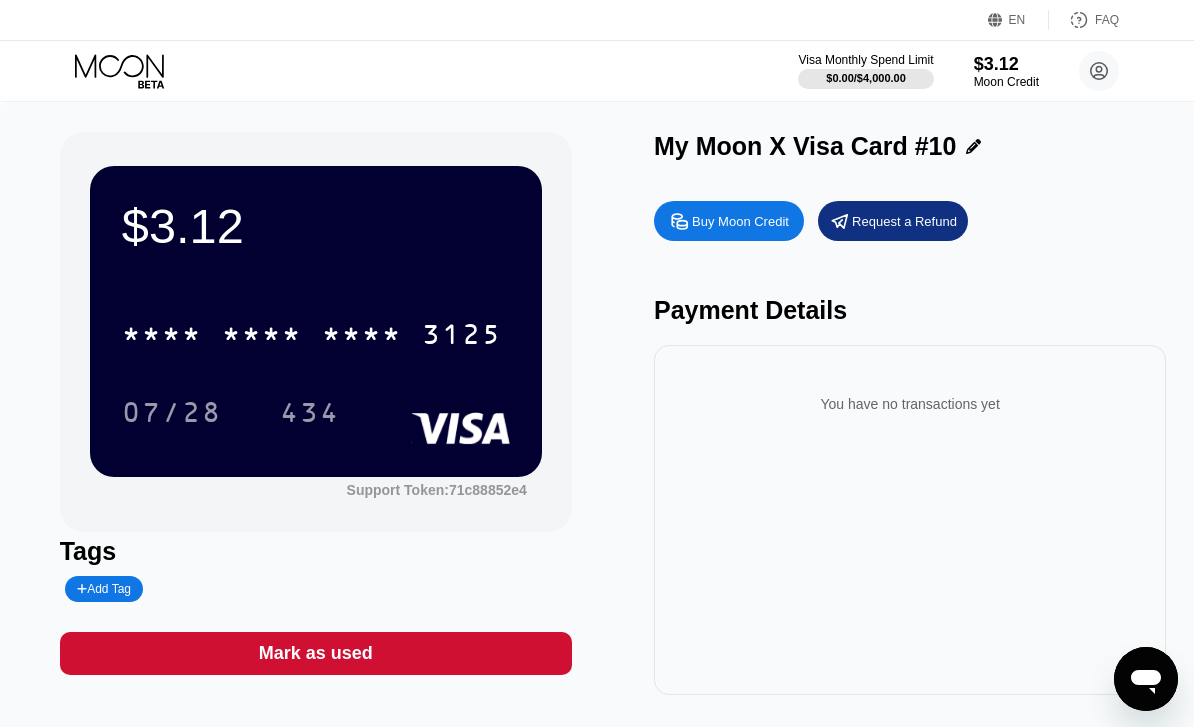 click on "* * * * * * * * * * * * 3125" at bounding box center (312, 334) 